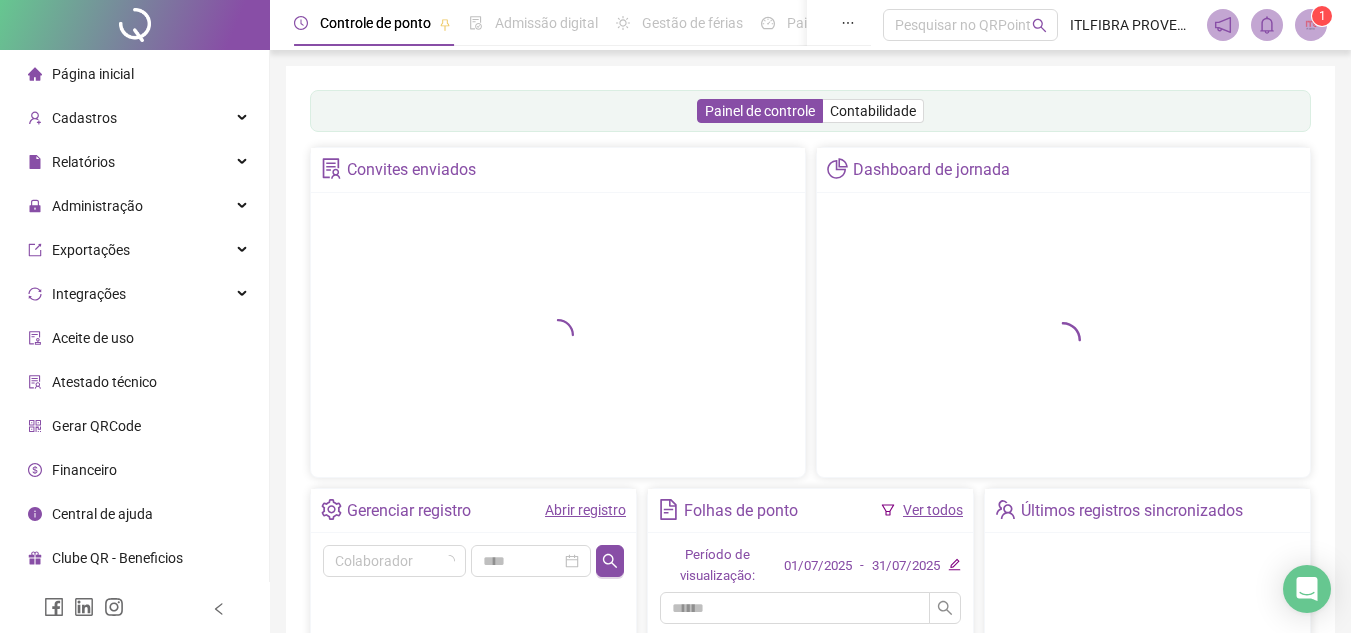 scroll, scrollTop: 0, scrollLeft: 0, axis: both 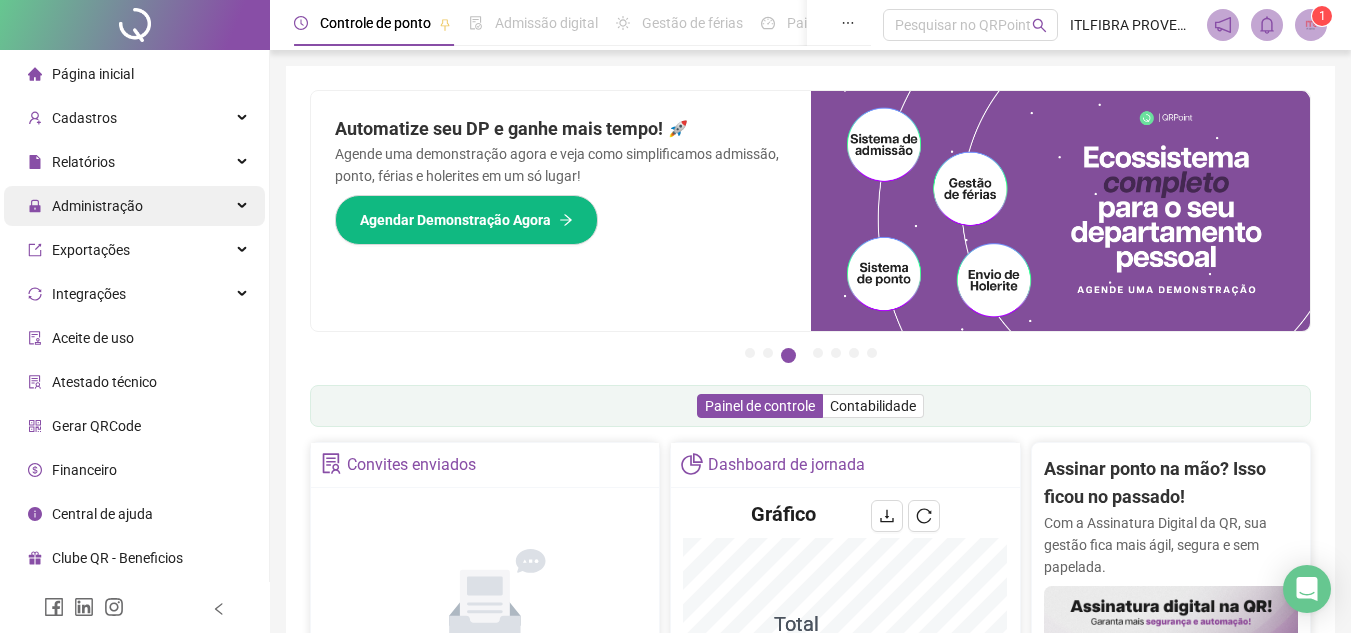 click on "Administração" at bounding box center (134, 206) 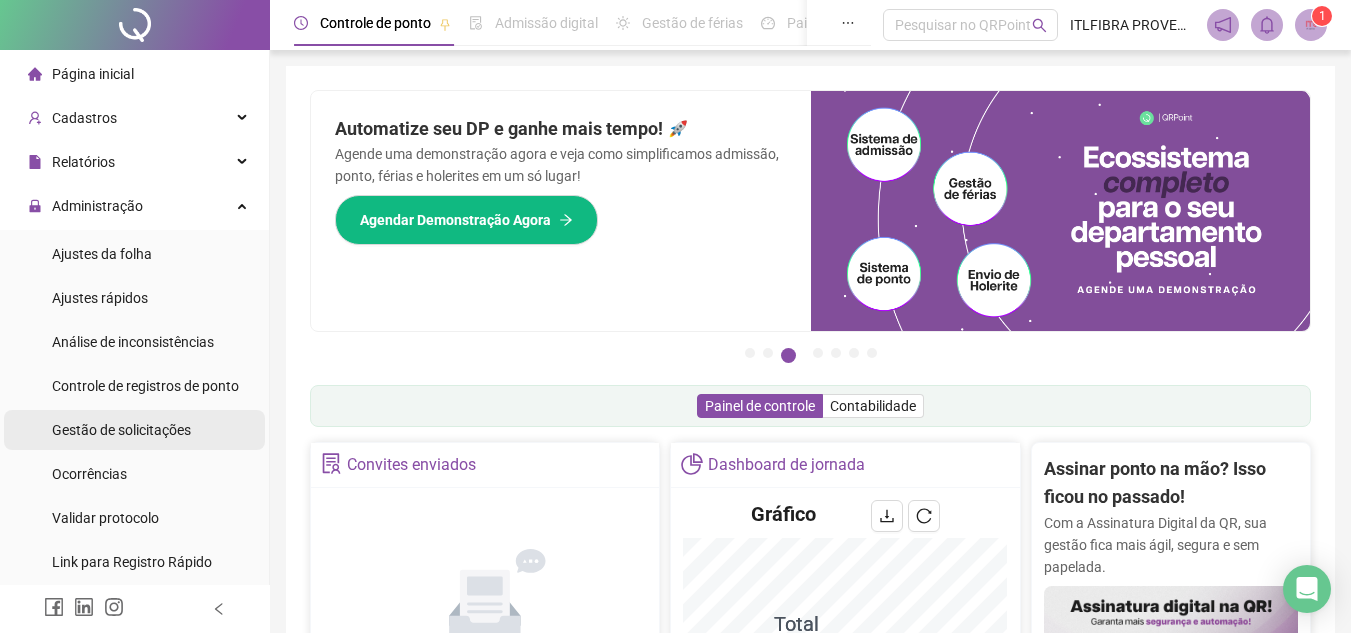 click on "Gestão de solicitações" at bounding box center (121, 430) 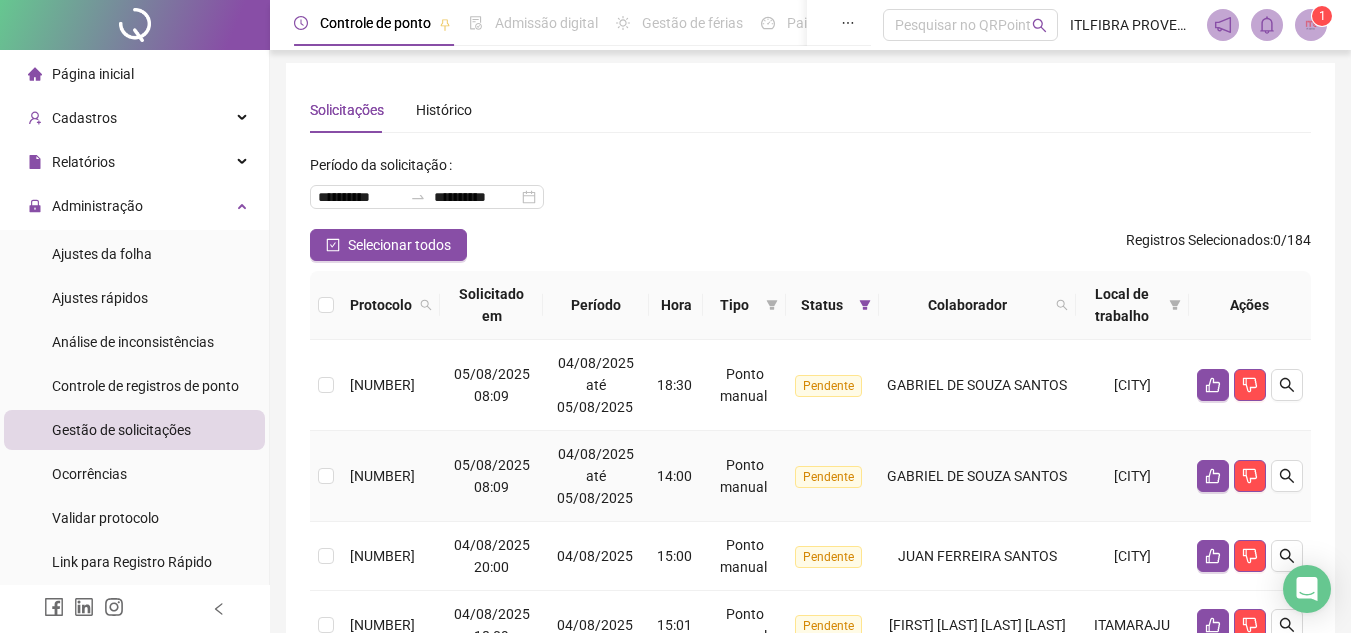 scroll, scrollTop: 0, scrollLeft: 0, axis: both 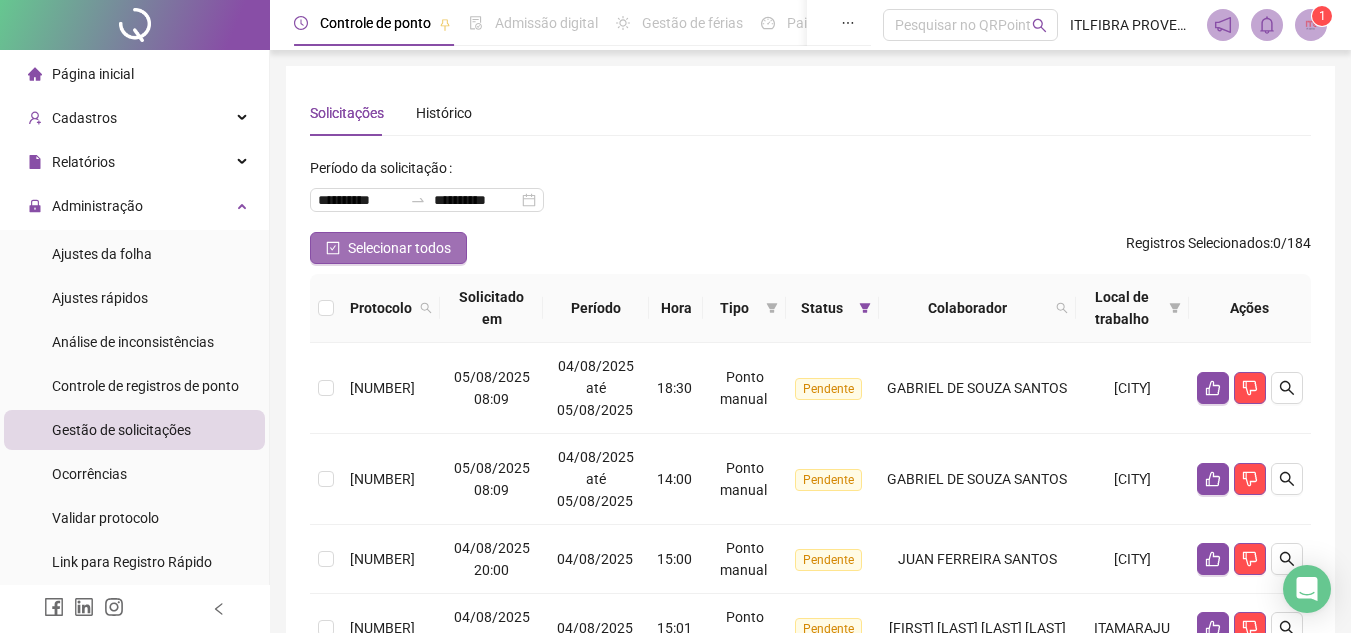 click 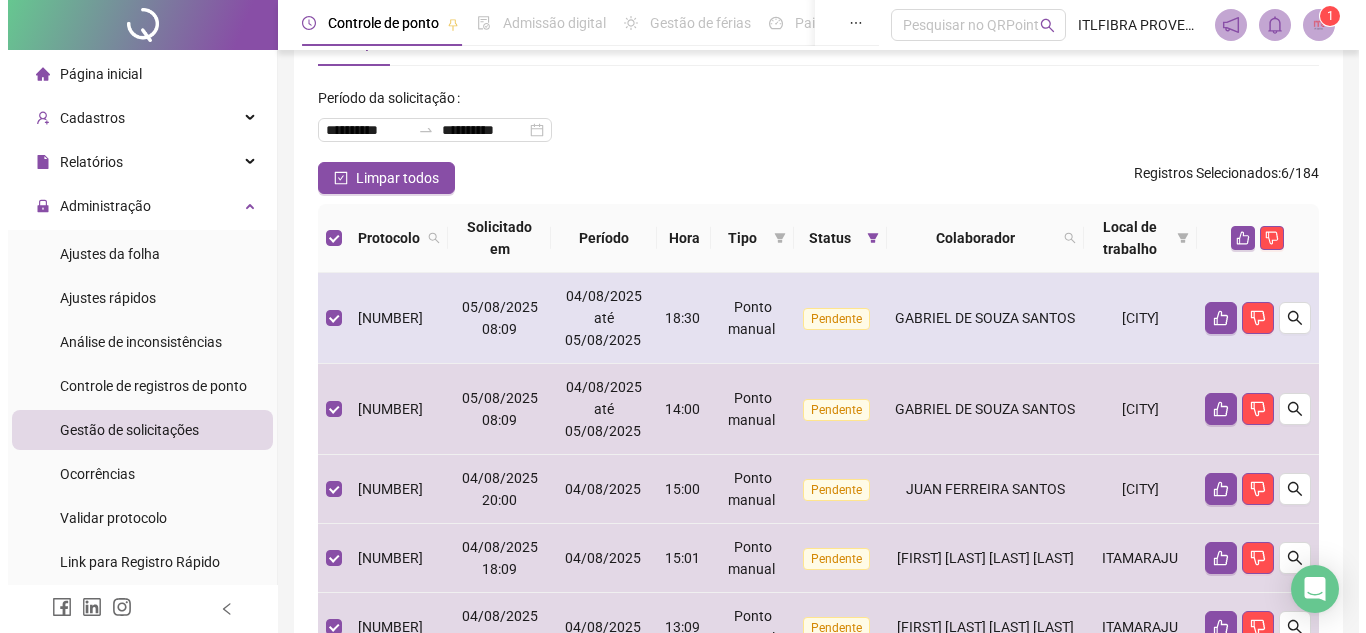 scroll, scrollTop: 200, scrollLeft: 0, axis: vertical 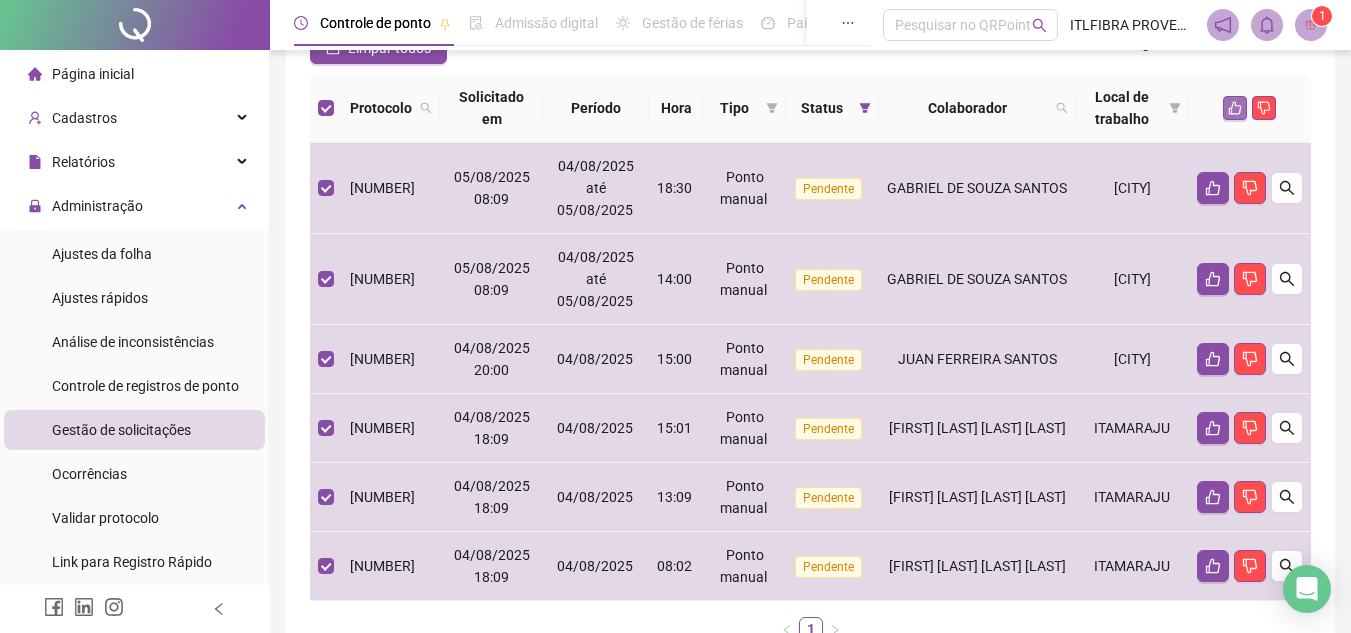 click 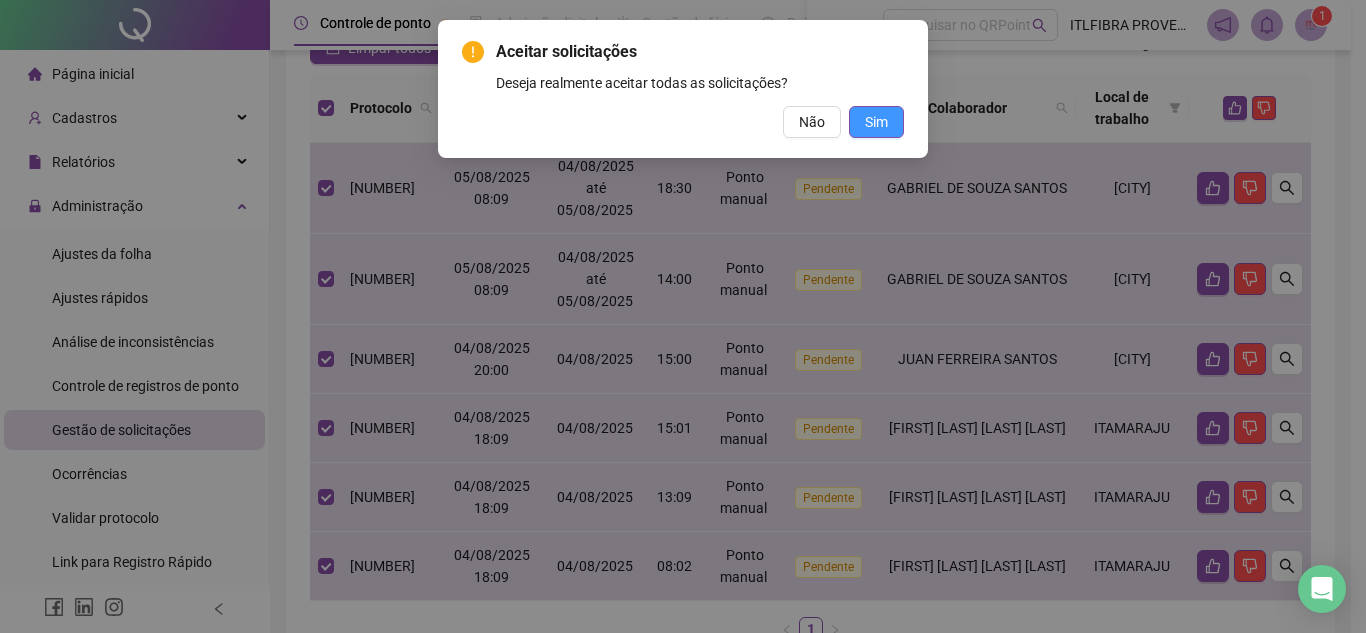 click on "Sim" at bounding box center (876, 122) 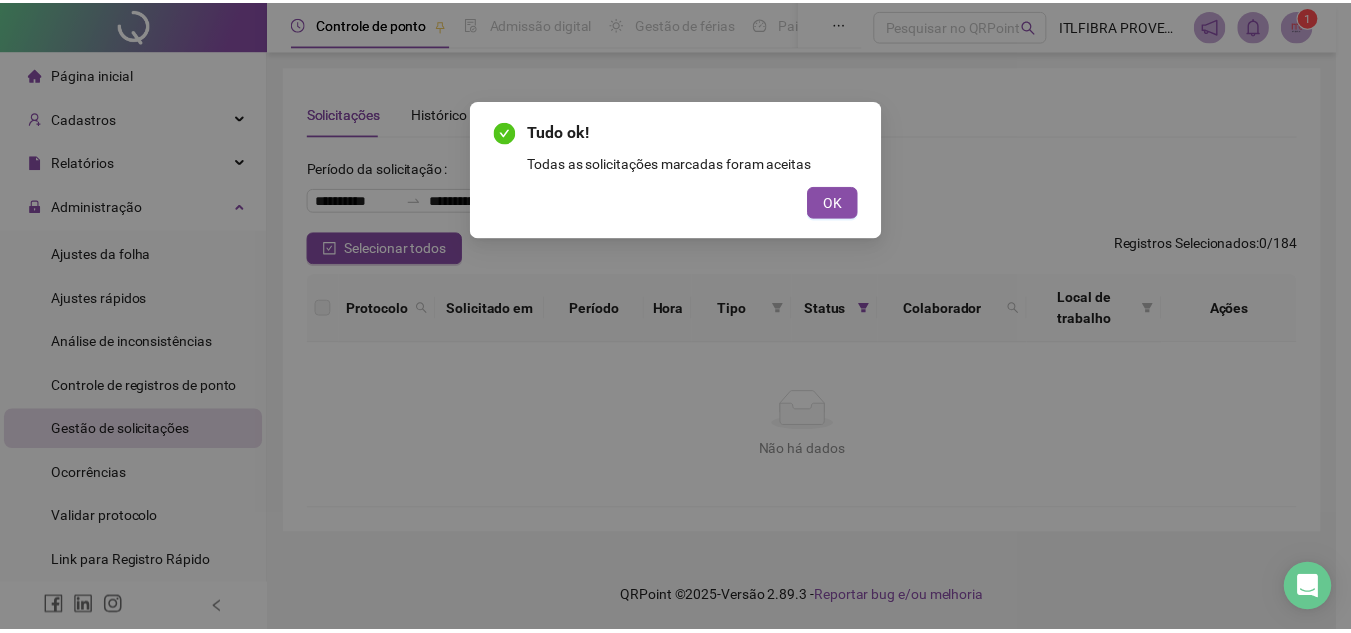 scroll, scrollTop: 0, scrollLeft: 0, axis: both 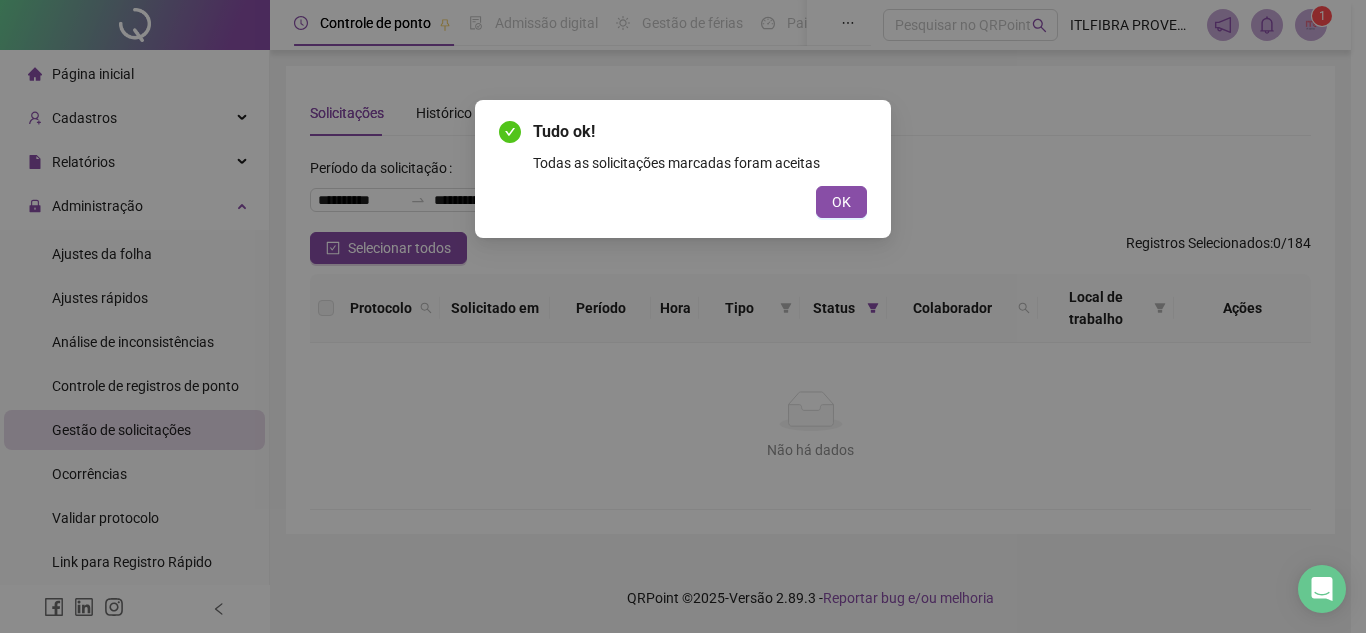 click on "Tudo ok! Todas as solicitações marcadas foram aceitas OK" at bounding box center (683, 169) 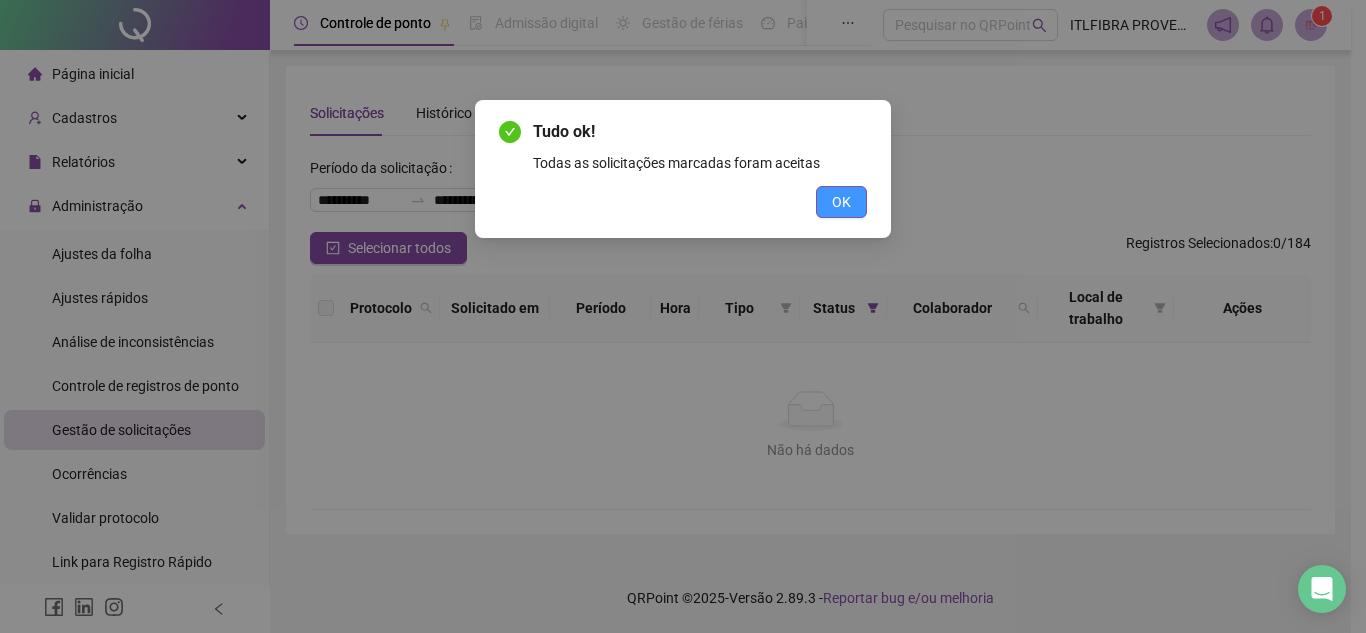click on "OK" at bounding box center (841, 202) 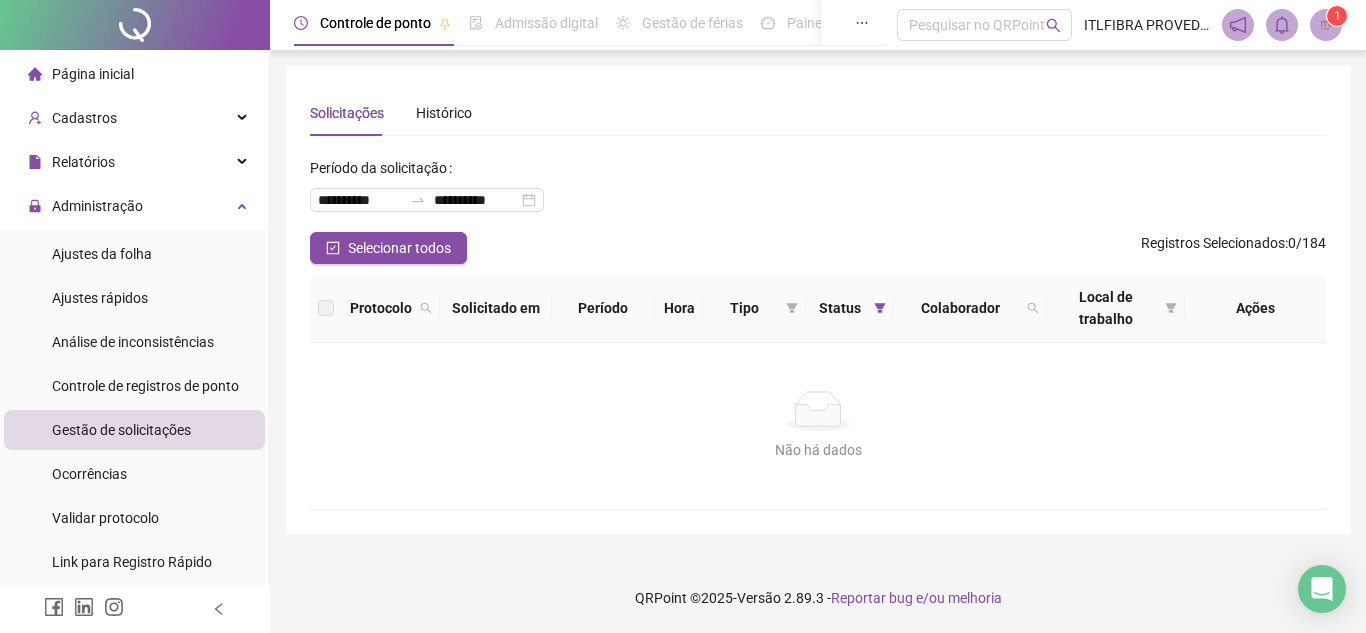 click on "Página inicial" at bounding box center [93, 74] 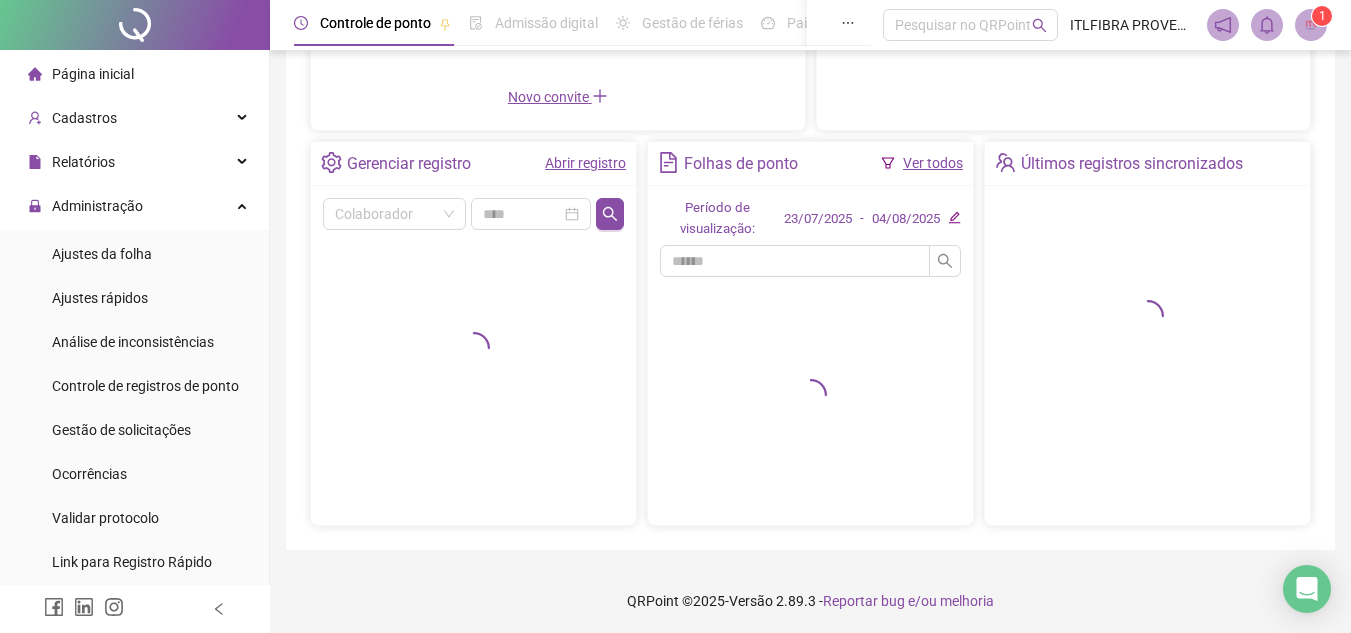 scroll, scrollTop: 350, scrollLeft: 0, axis: vertical 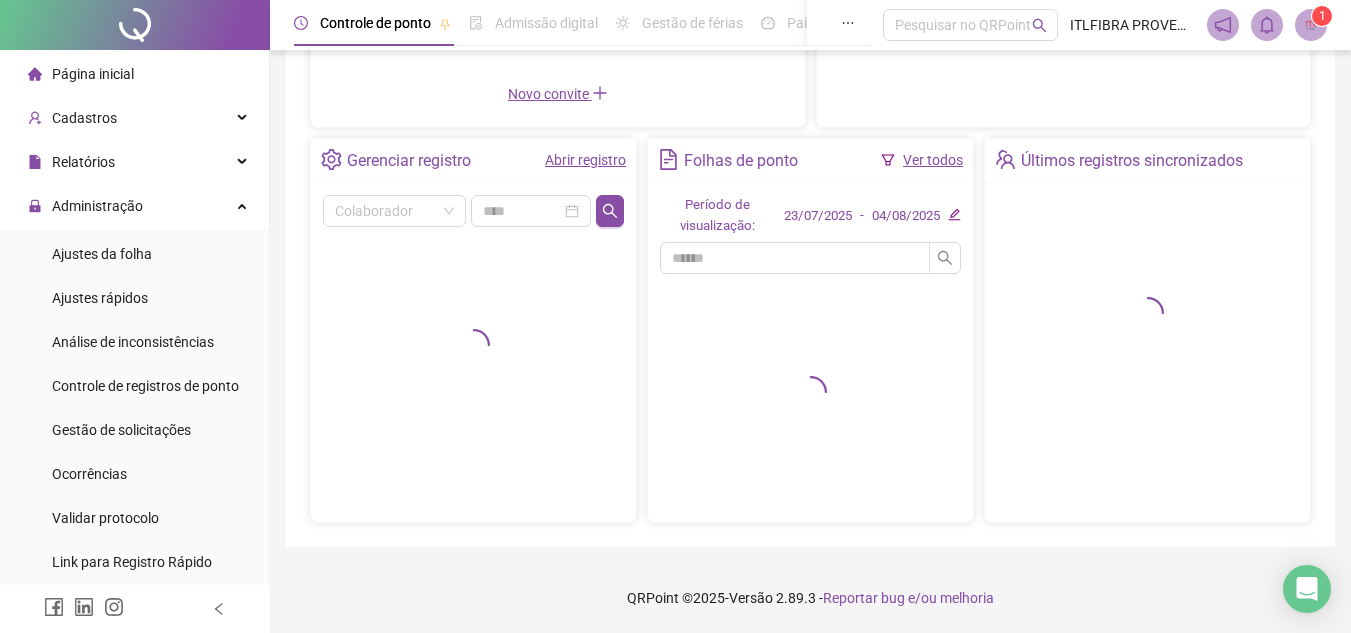 click on "Abrir registro" at bounding box center (585, 160) 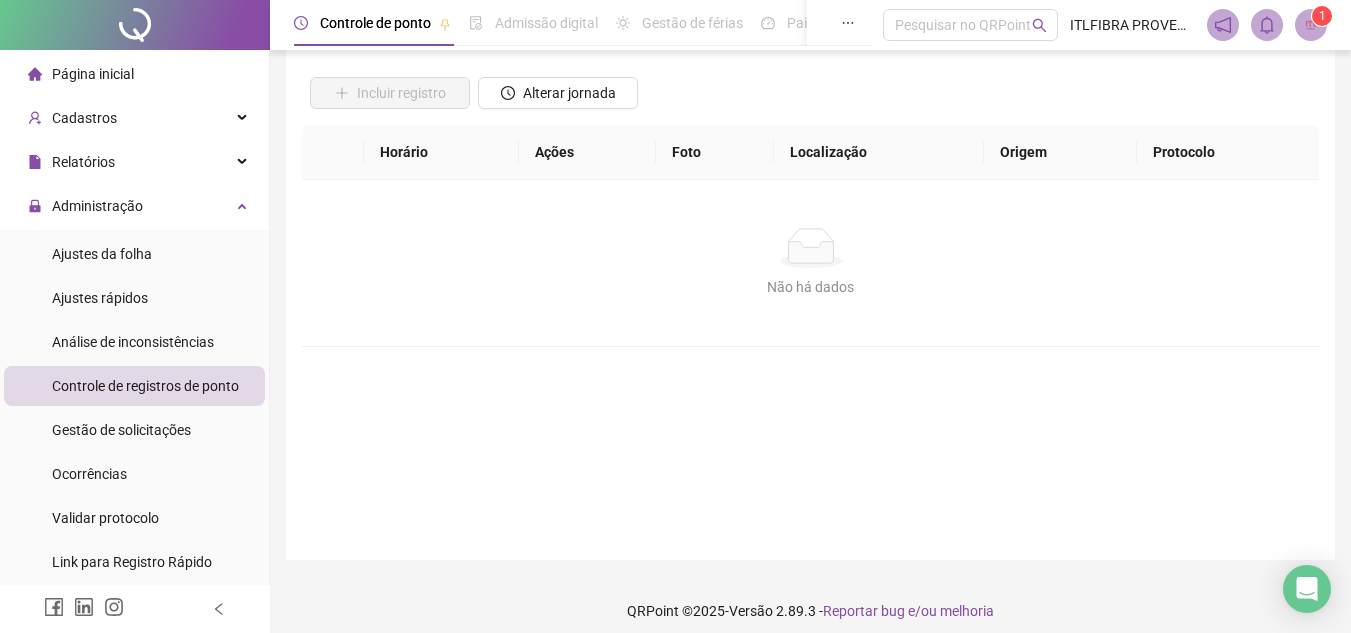scroll, scrollTop: 0, scrollLeft: 0, axis: both 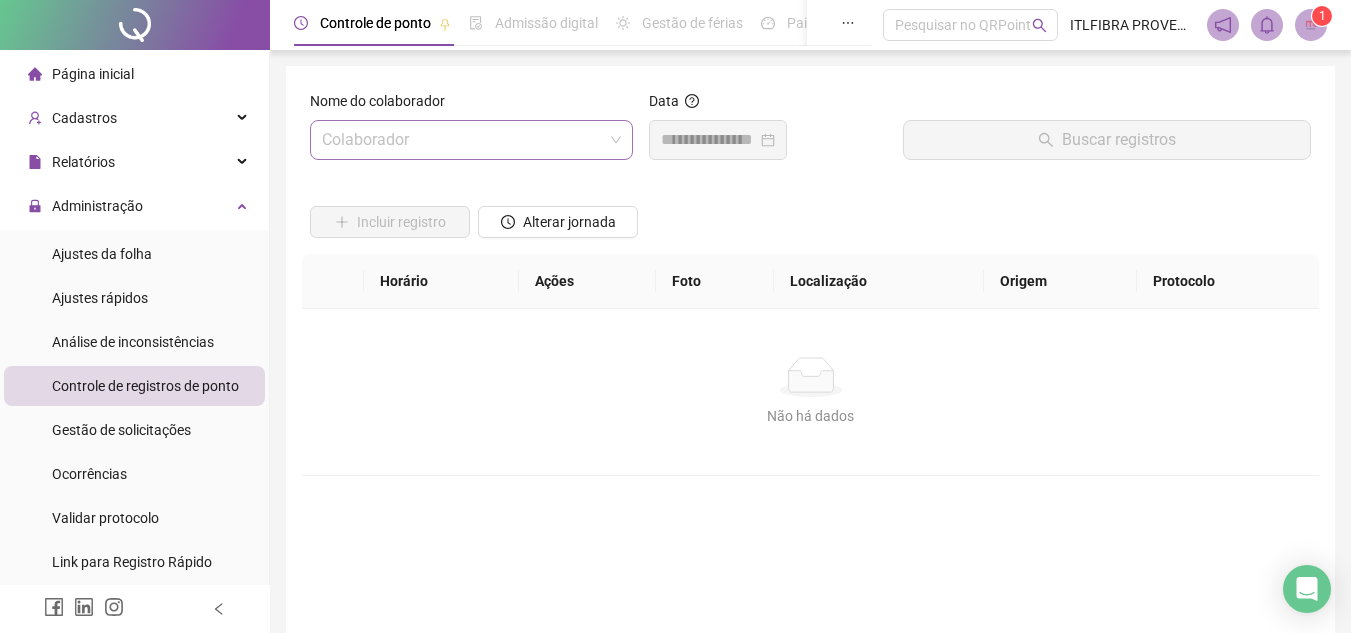 click at bounding box center [462, 140] 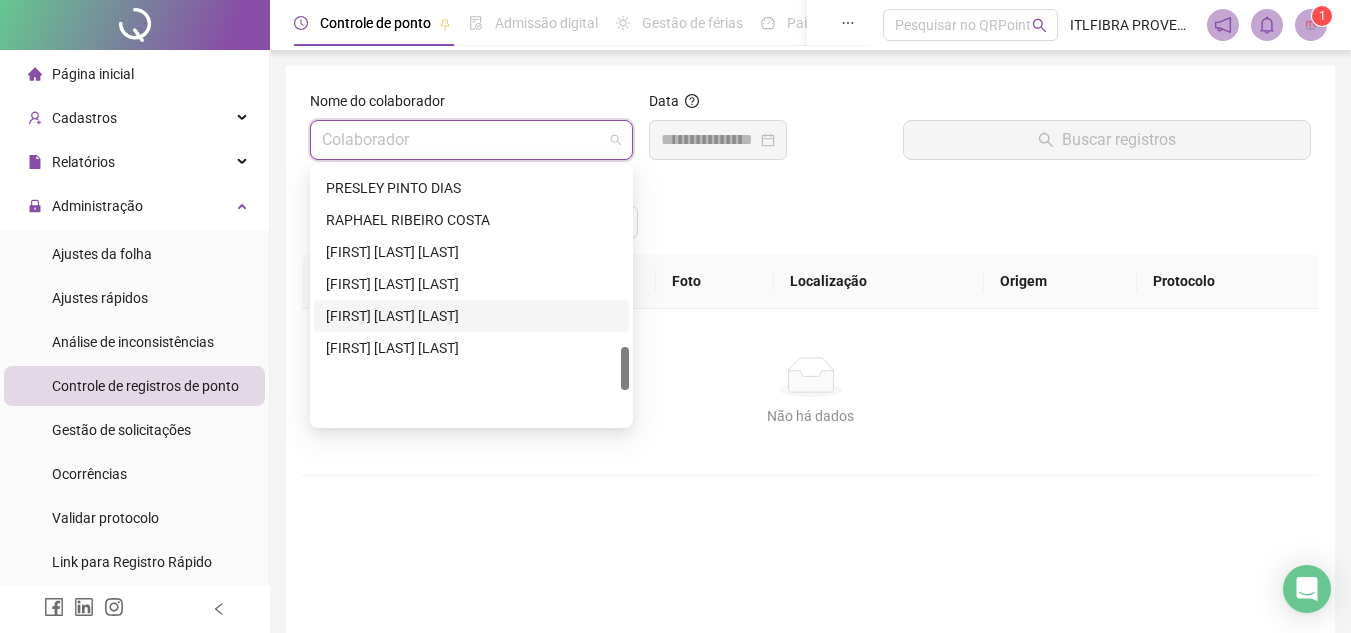 scroll, scrollTop: 1048, scrollLeft: 0, axis: vertical 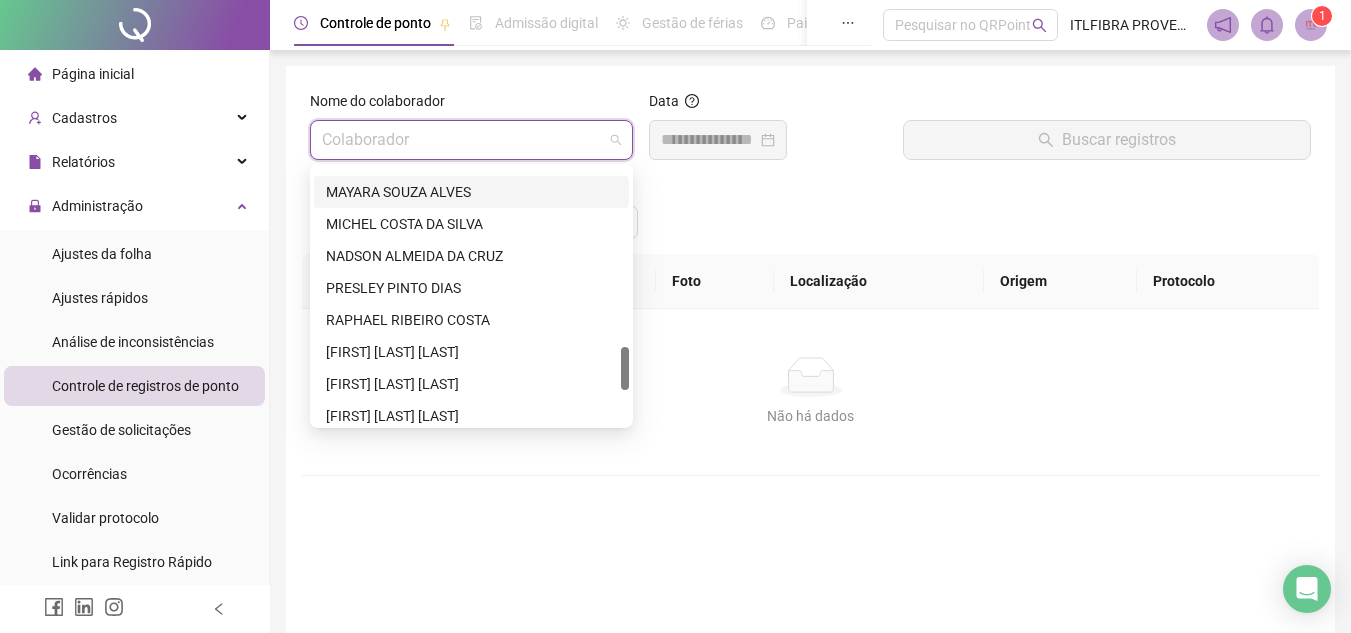 click on "MAYARA SOUZA ALVES" at bounding box center (471, 192) 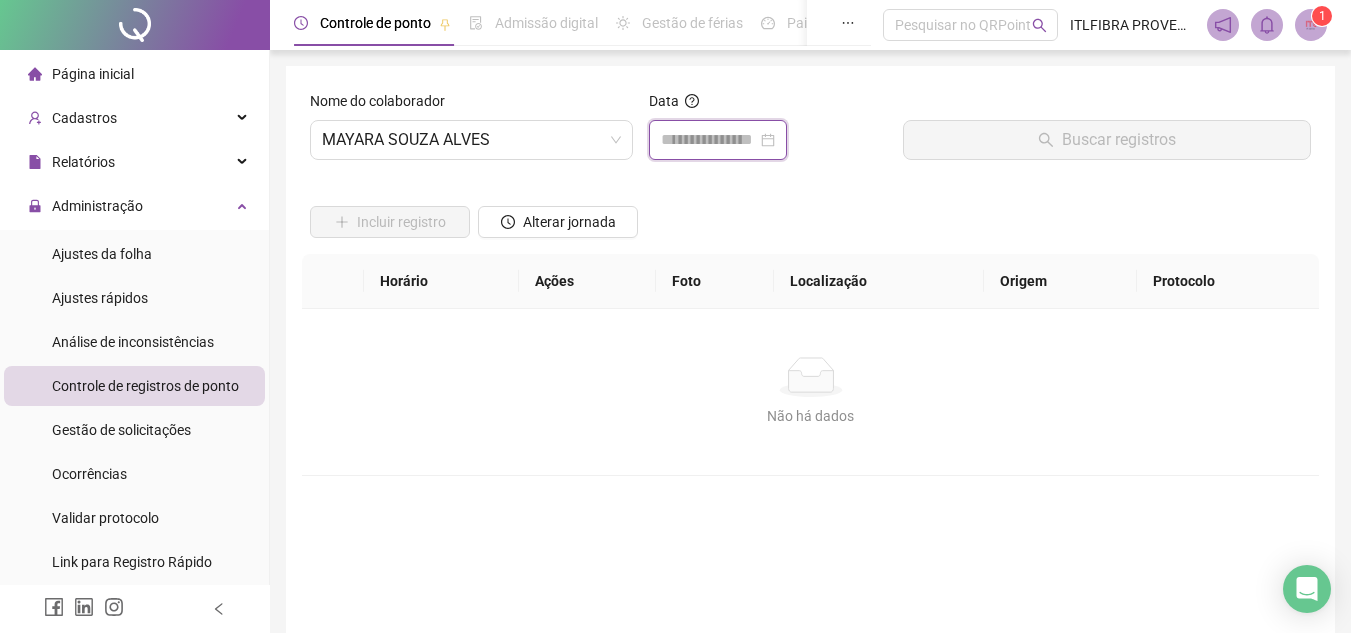 click at bounding box center [709, 140] 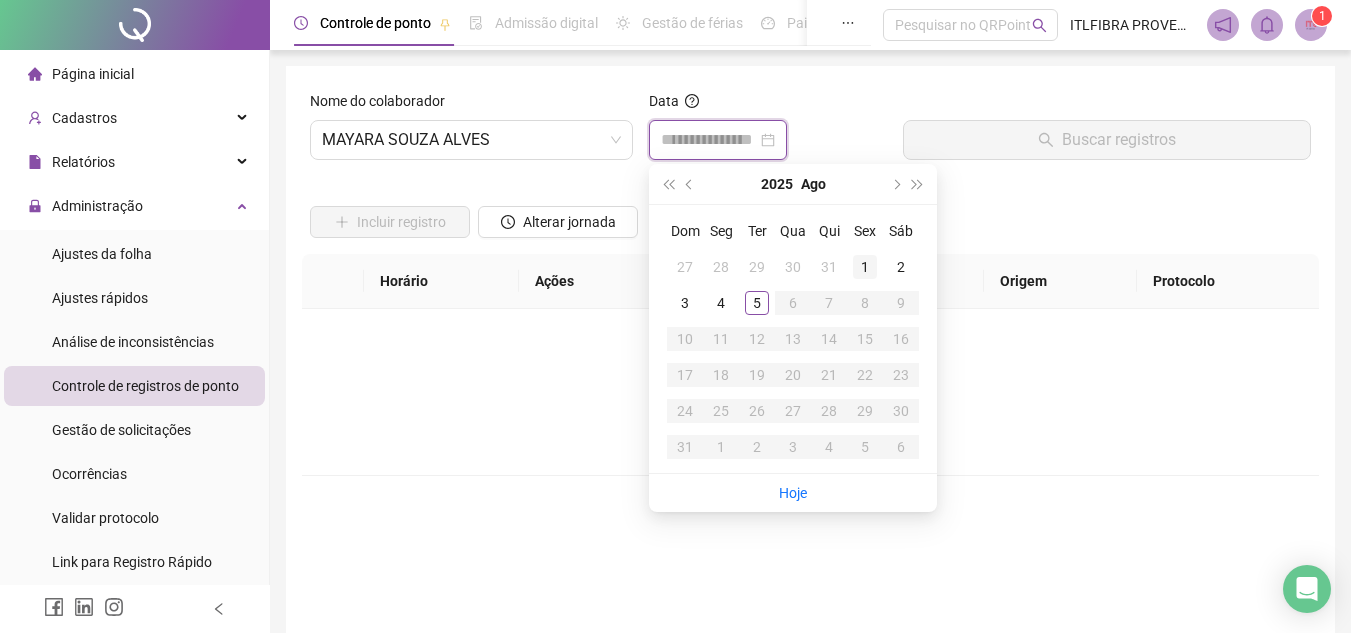 type on "**********" 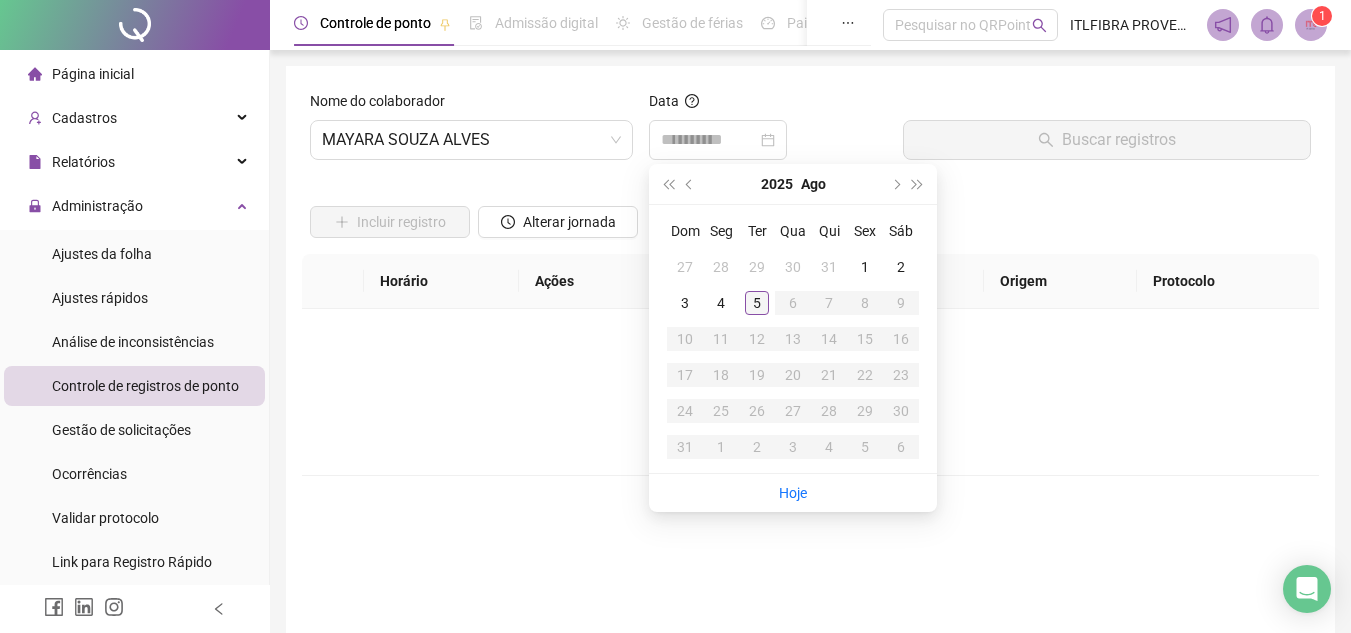 click on "5" at bounding box center [757, 303] 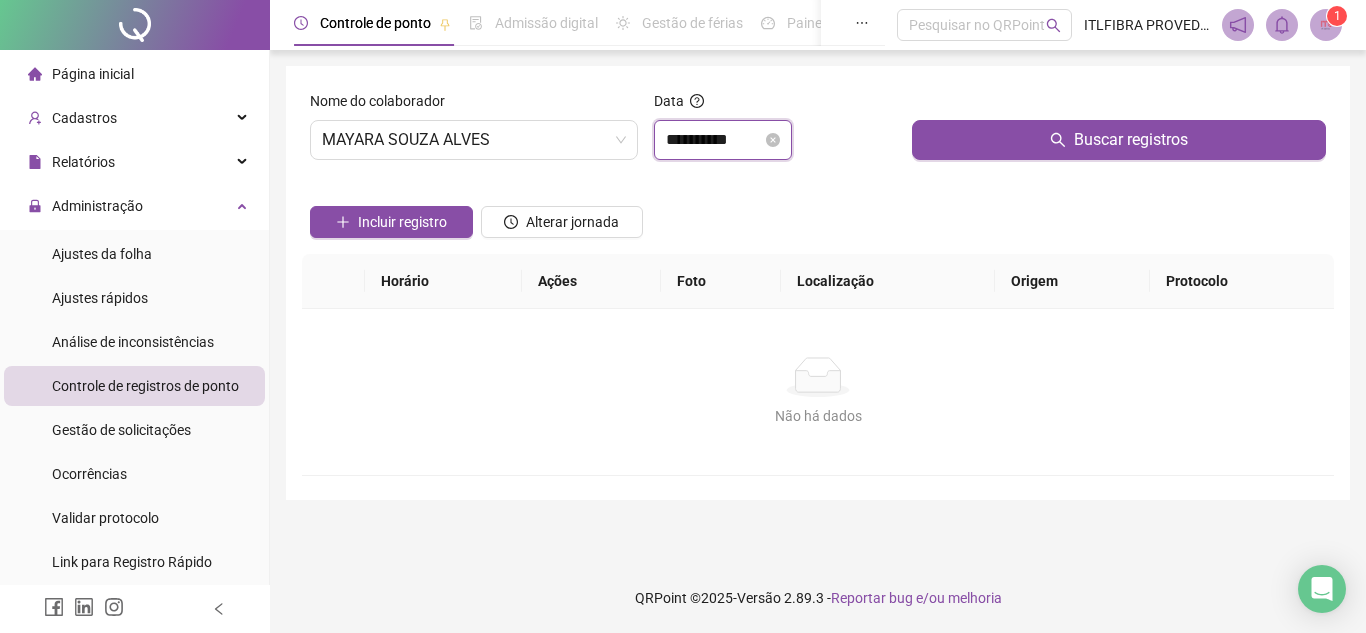 click on "**********" at bounding box center (714, 140) 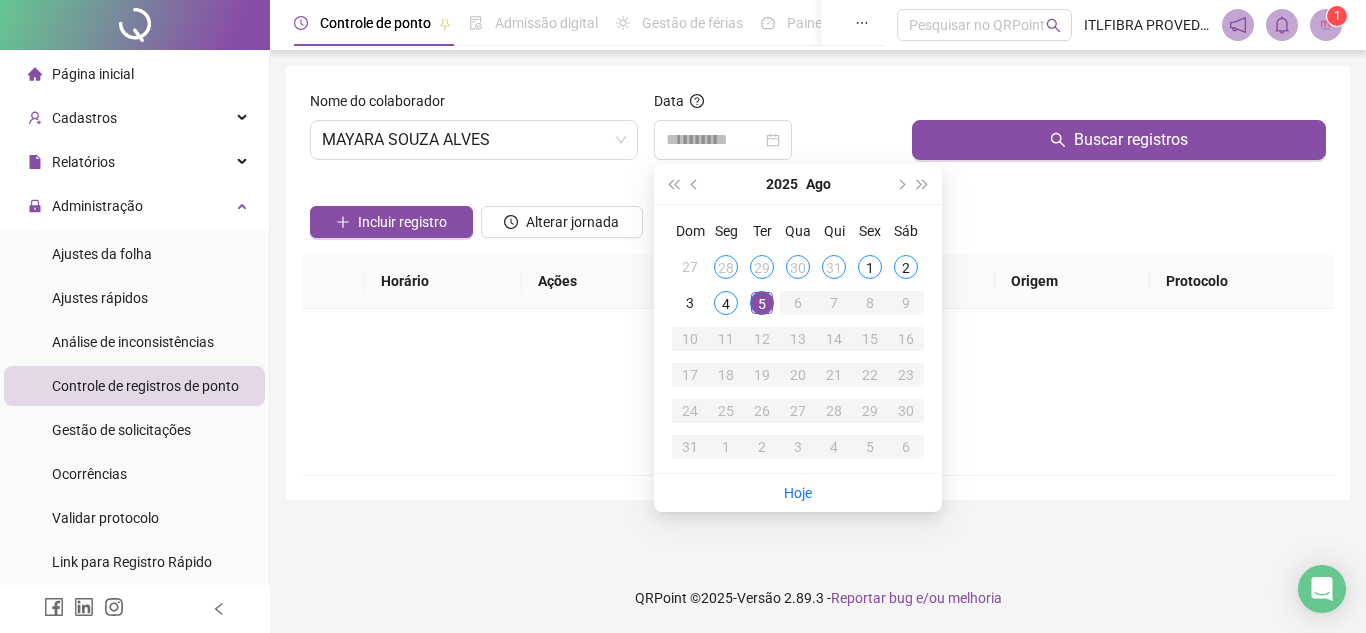 click on "5" at bounding box center (762, 303) 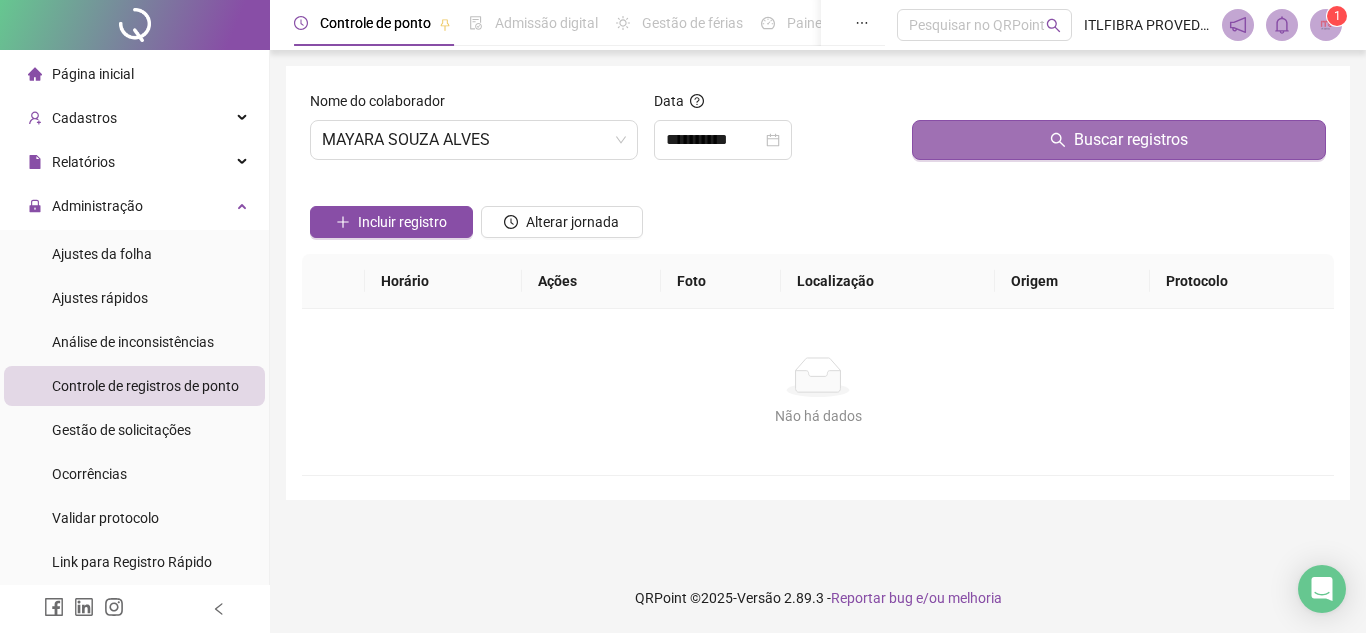 click on "Buscar registros" at bounding box center [1119, 140] 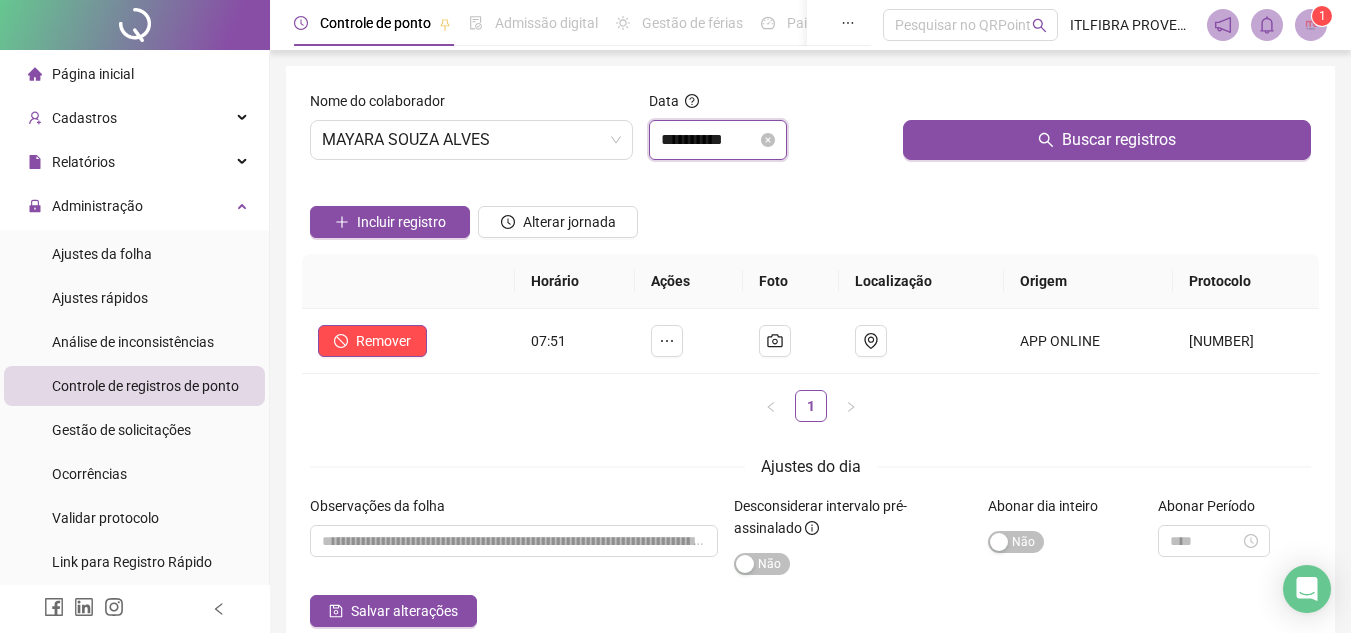 click on "**********" at bounding box center [709, 140] 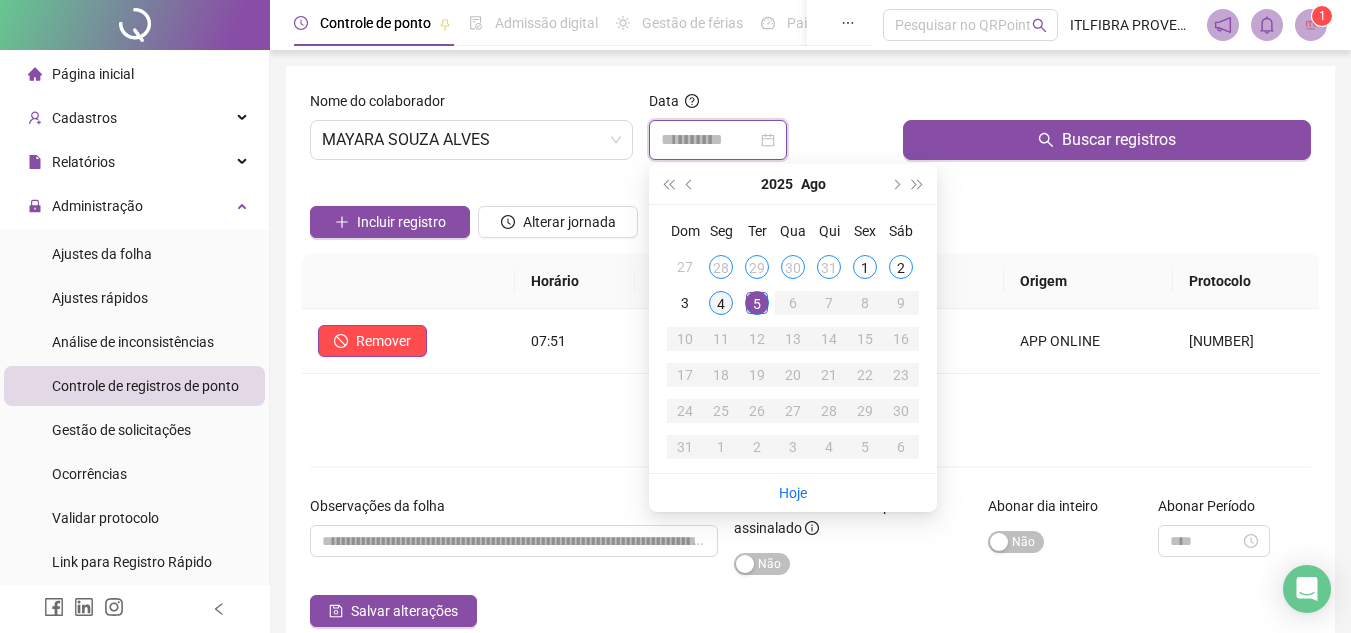 type on "**********" 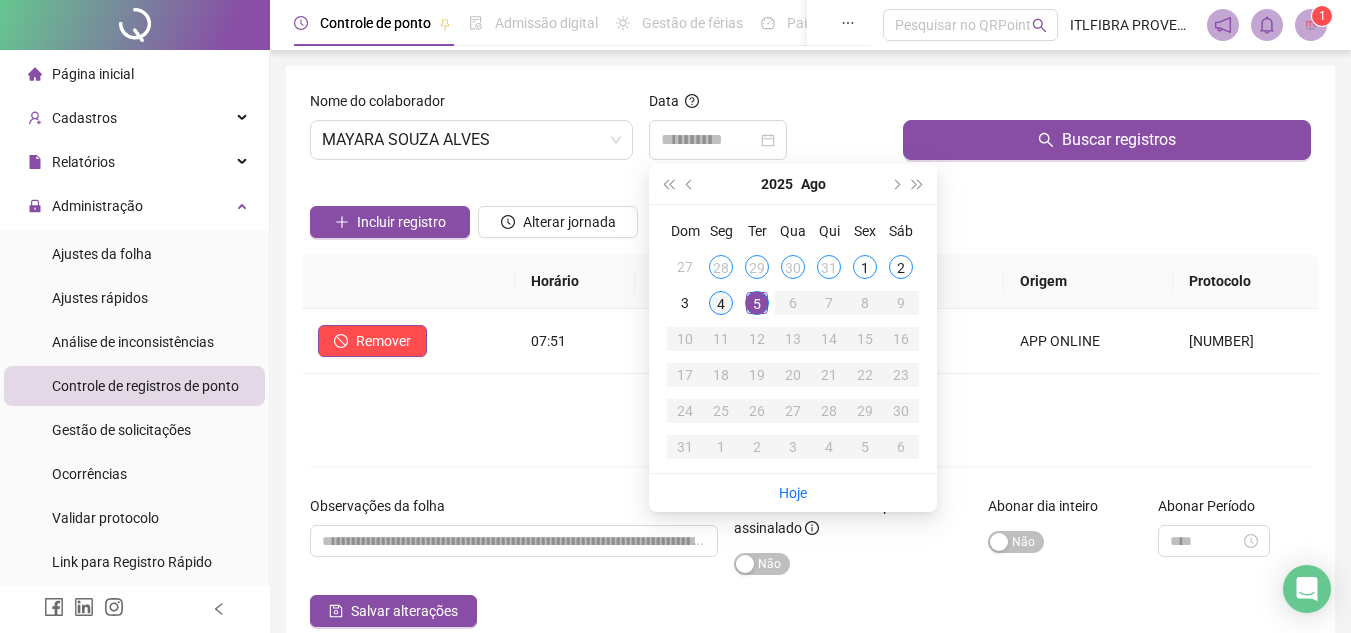 click on "4" at bounding box center (721, 303) 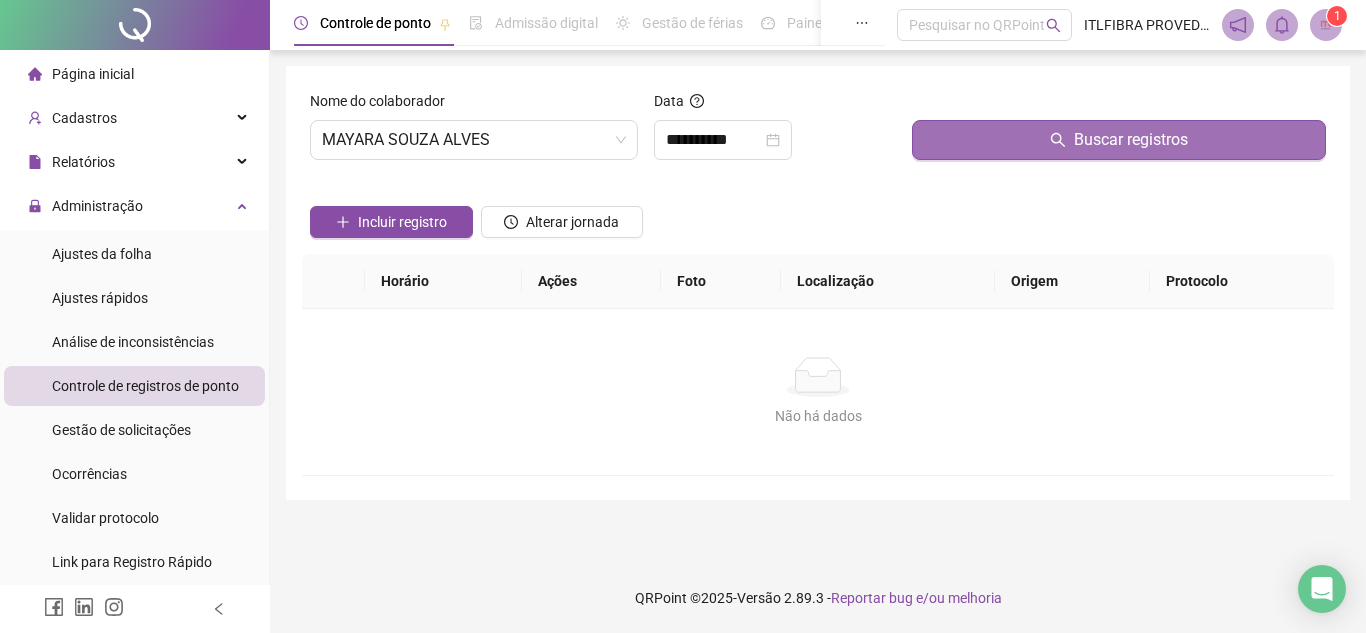 click on "Buscar registros" at bounding box center [1119, 140] 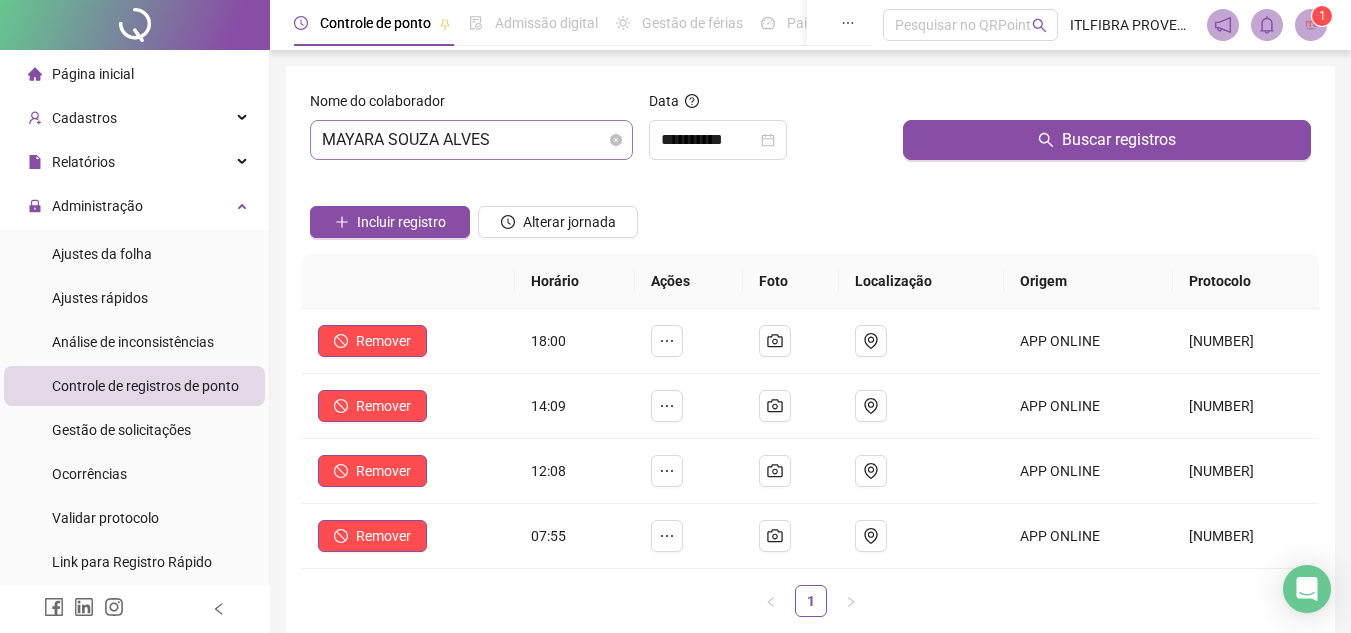 click on "MAYARA SOUZA ALVES" at bounding box center (471, 140) 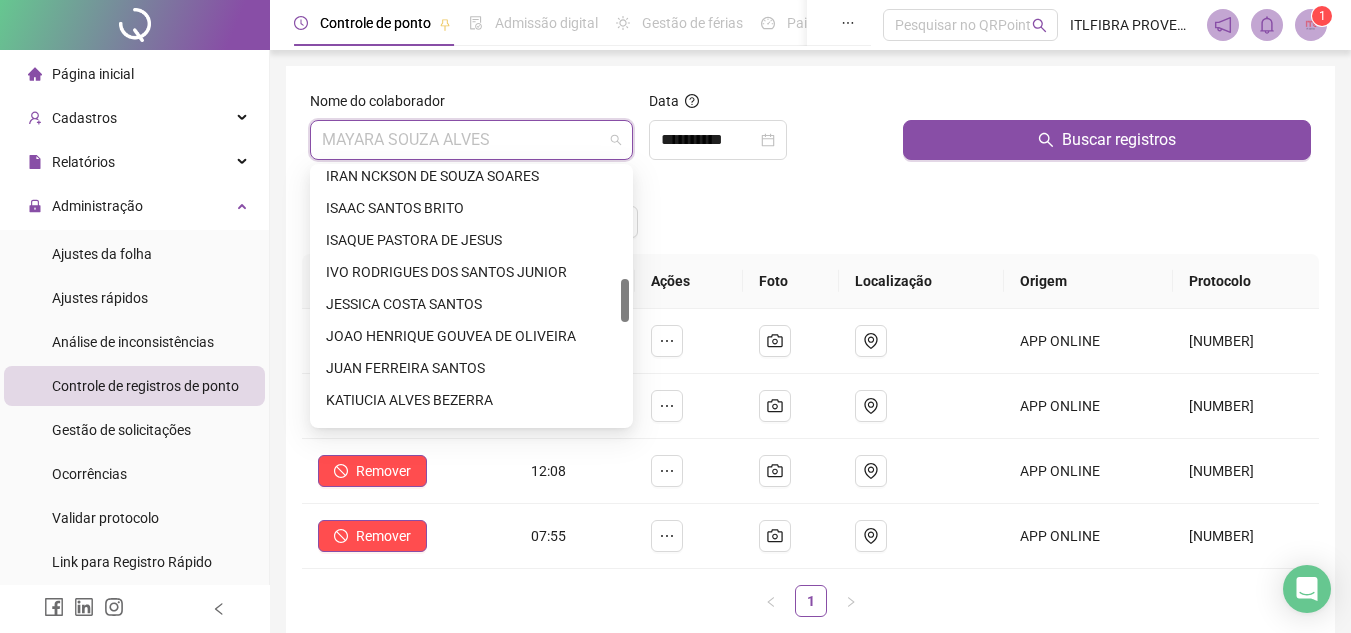 scroll, scrollTop: 0, scrollLeft: 0, axis: both 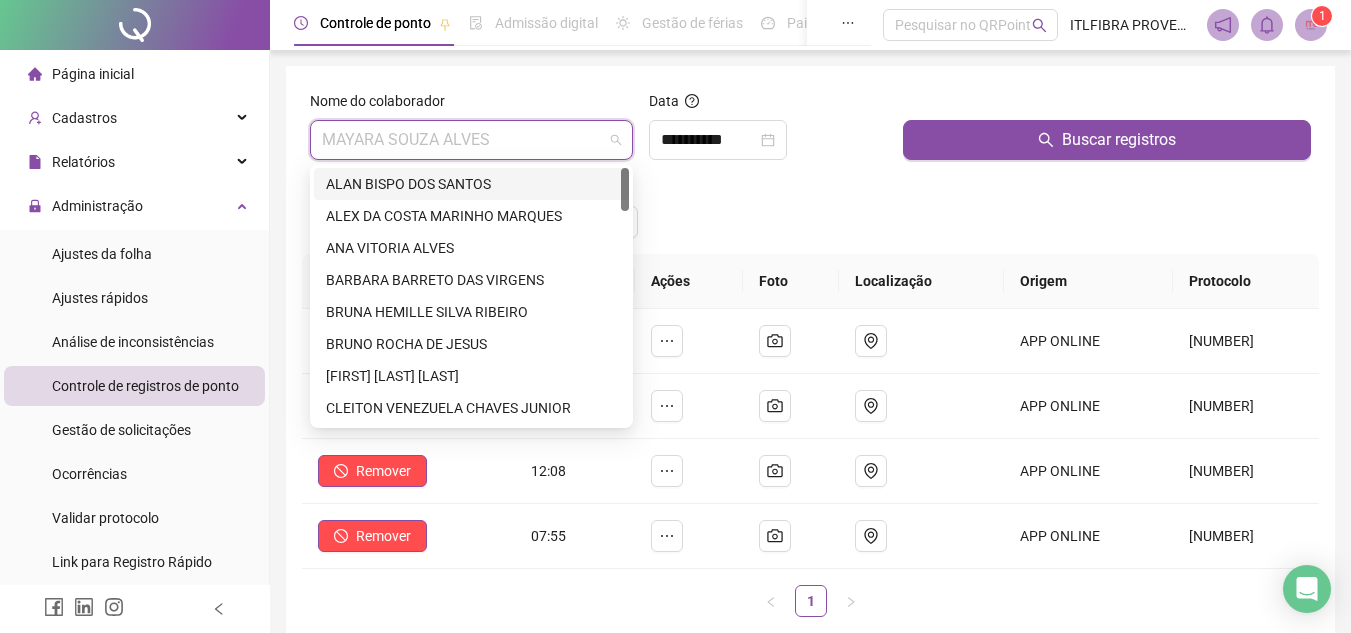 click on "ALAN BISPO DOS SANTOS" at bounding box center (471, 184) 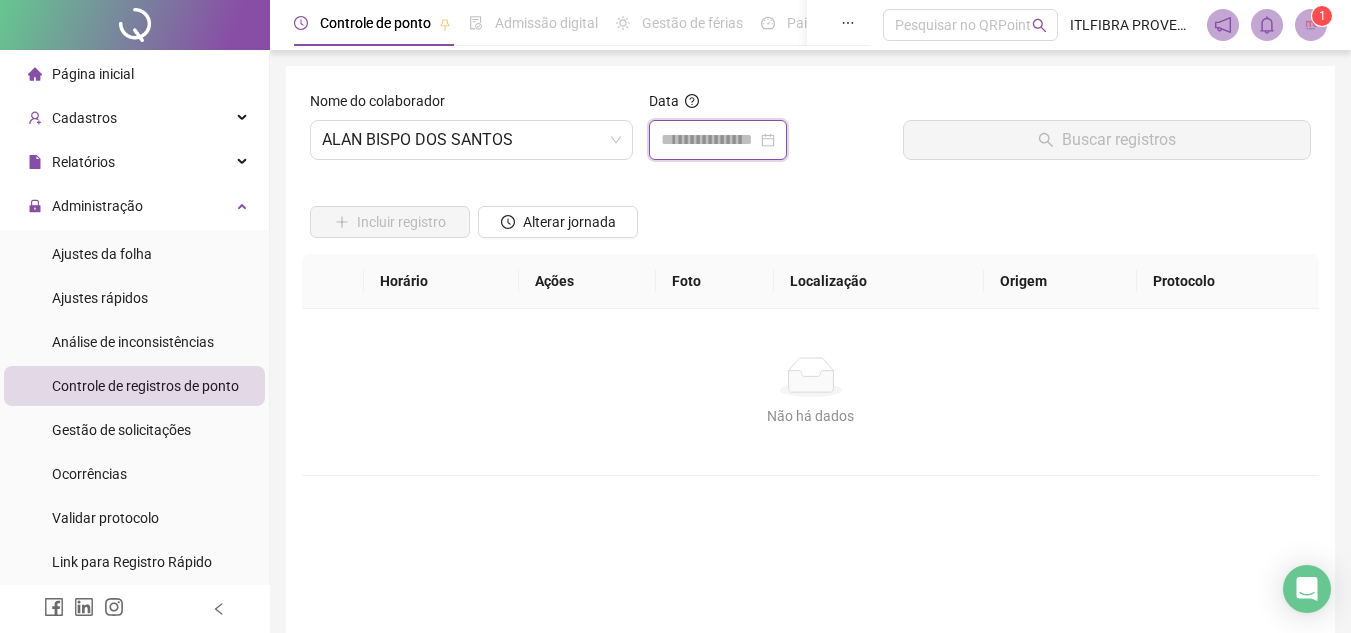 click at bounding box center [709, 140] 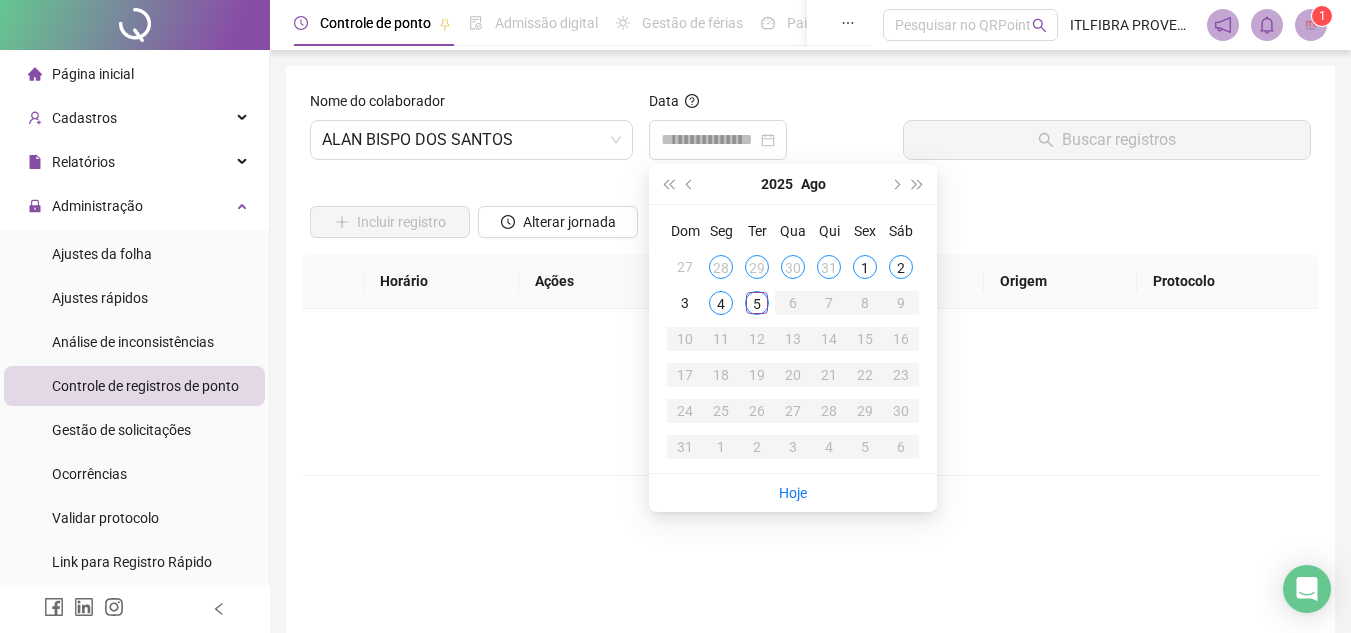 click on "Página inicial" at bounding box center (93, 74) 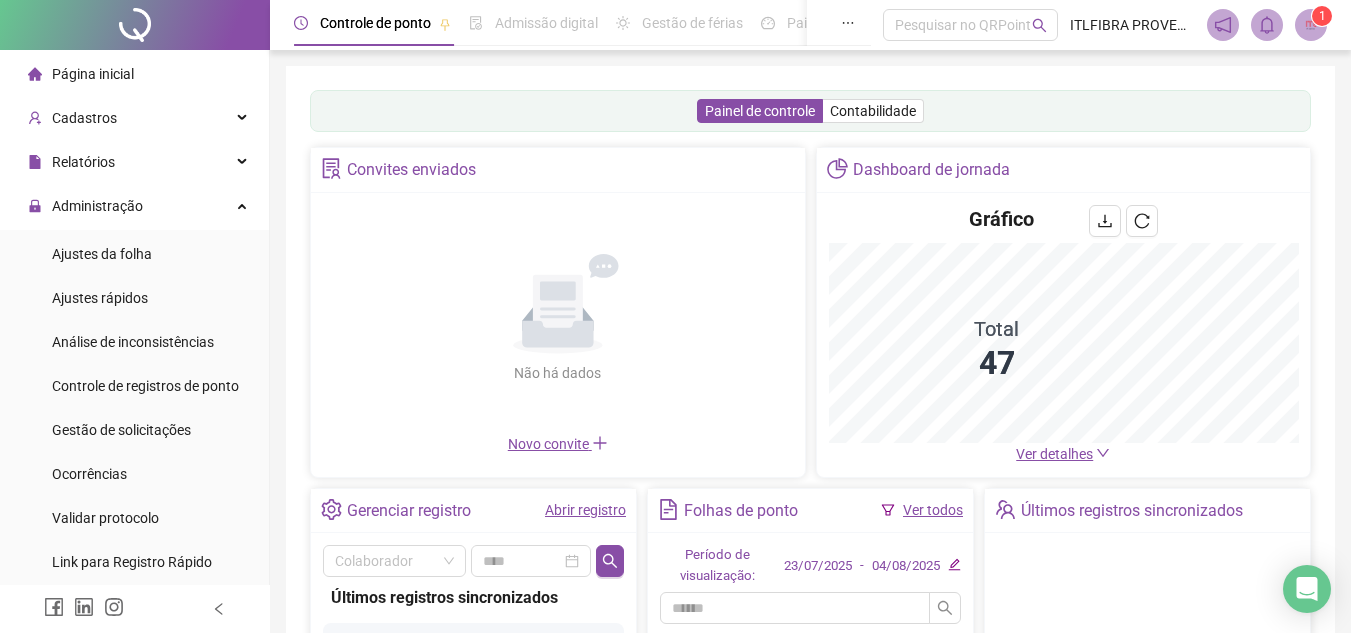 scroll, scrollTop: 100, scrollLeft: 0, axis: vertical 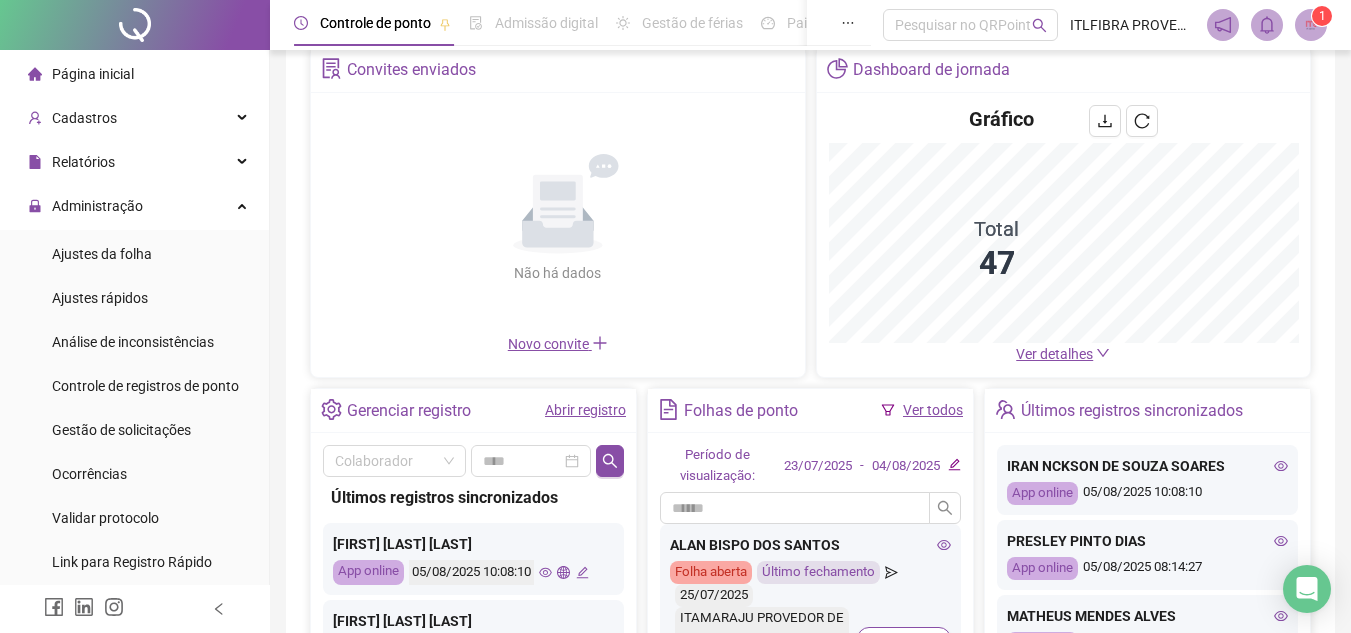 click on "Ver detalhes" at bounding box center [1054, 354] 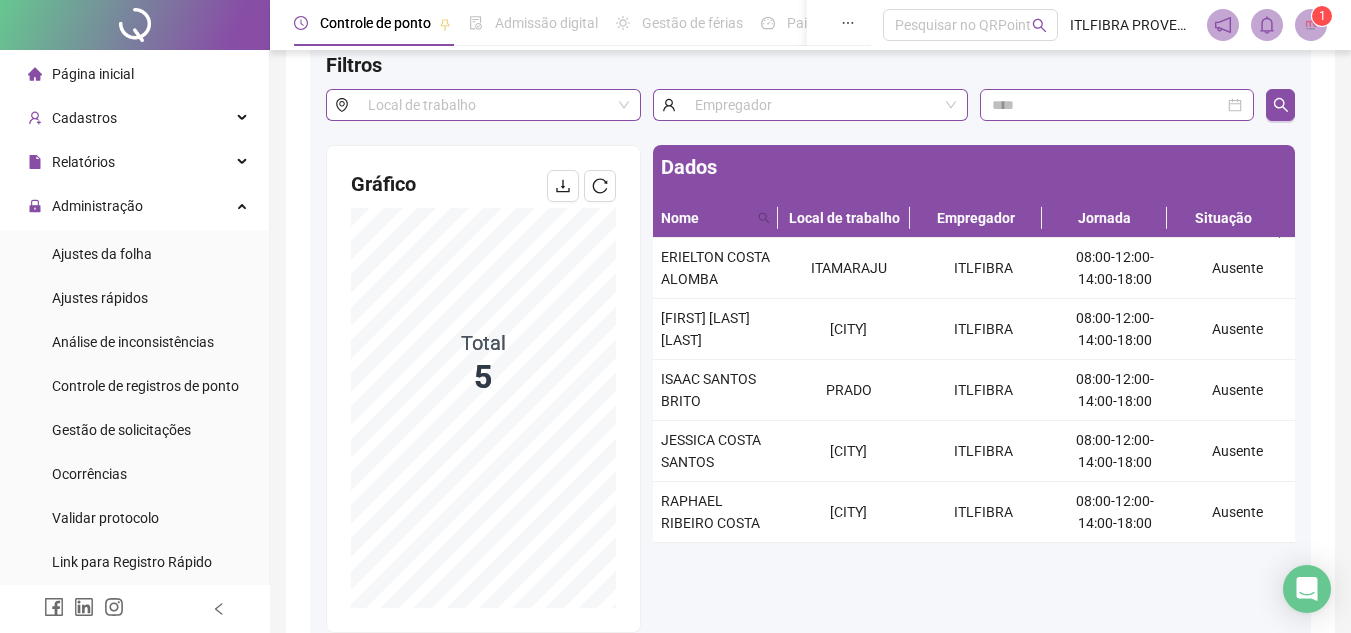 scroll, scrollTop: 100, scrollLeft: 0, axis: vertical 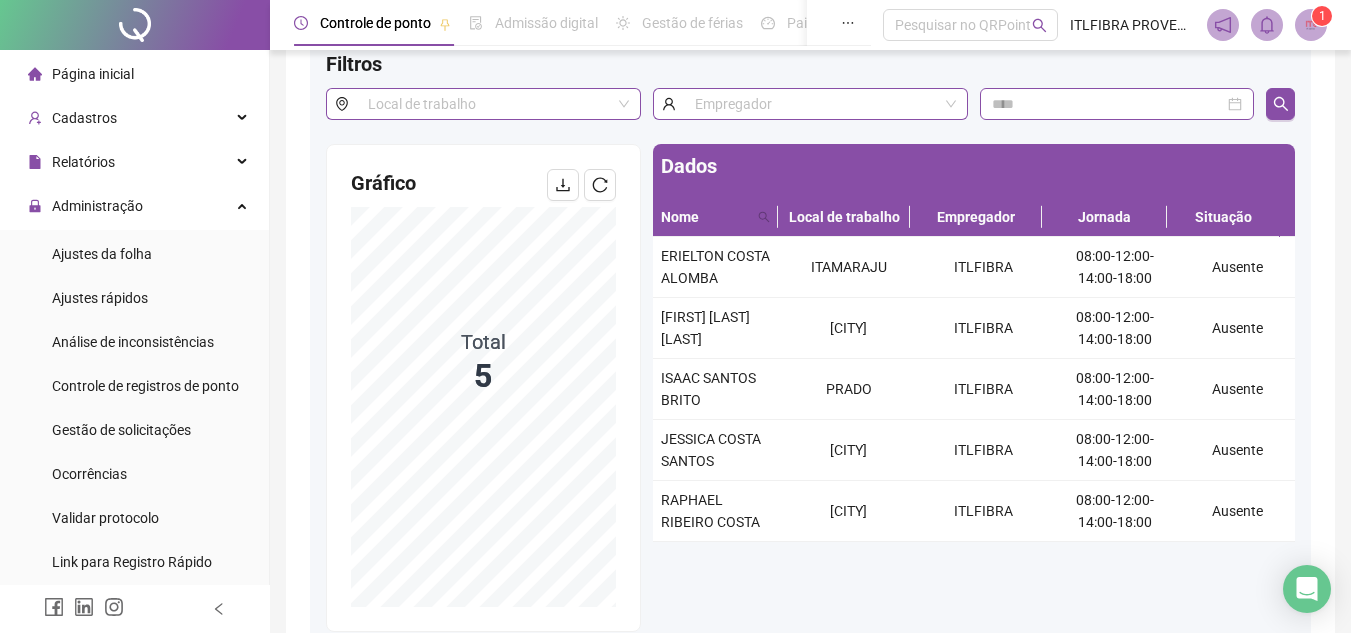 click on "Página inicial" at bounding box center (81, 74) 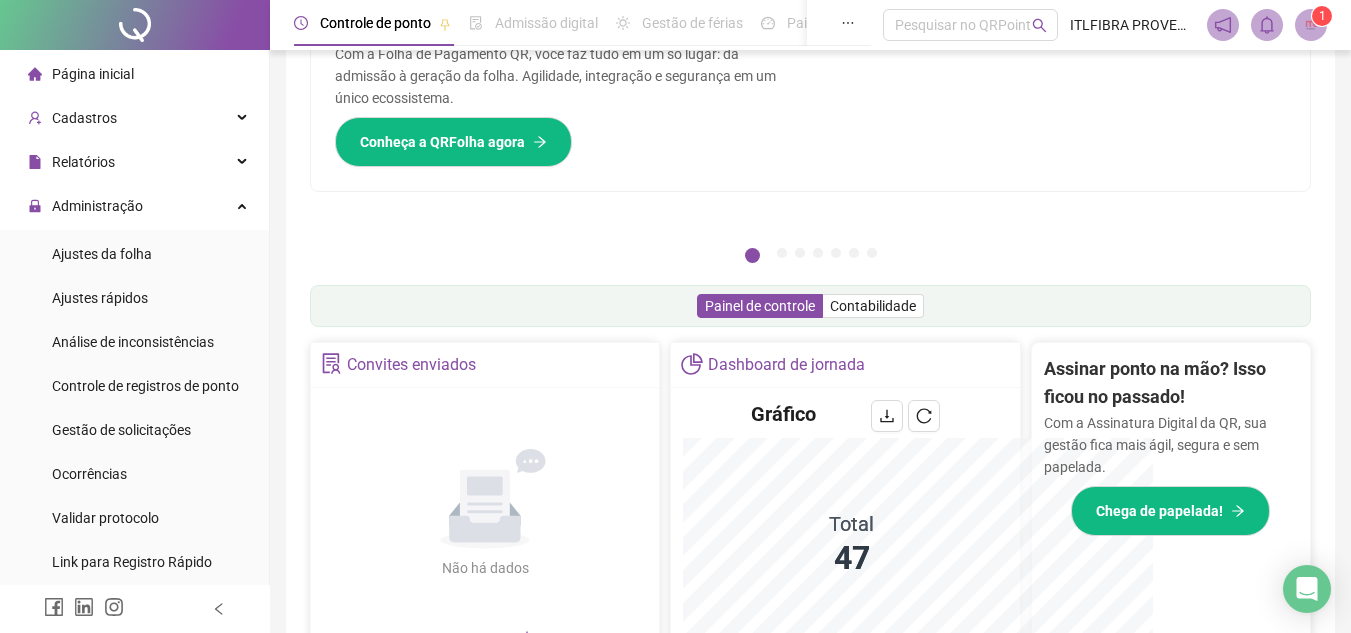 scroll, scrollTop: 395, scrollLeft: 0, axis: vertical 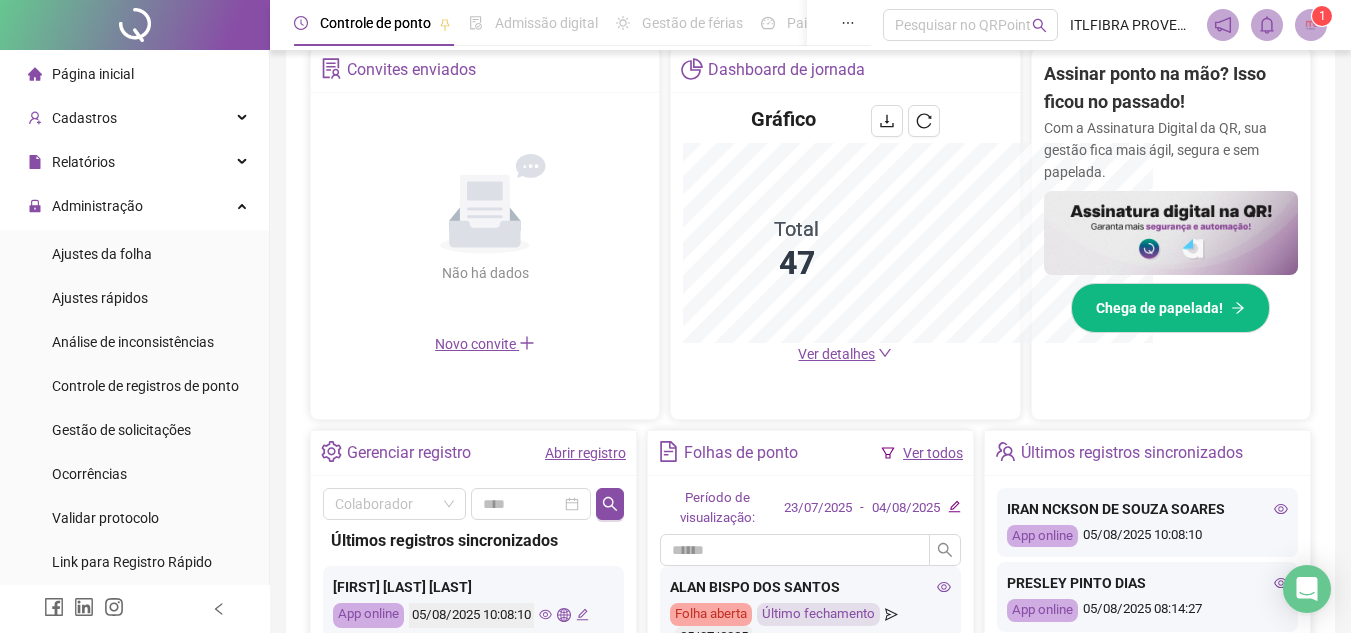 click on "Assinar ponto na mão? Isso ficou no passado! Com a Assinatura Digital da QR, sua gestão fica mais ágil, segura e sem papelada.
Chega de papelada!" at bounding box center (1171, 226) 